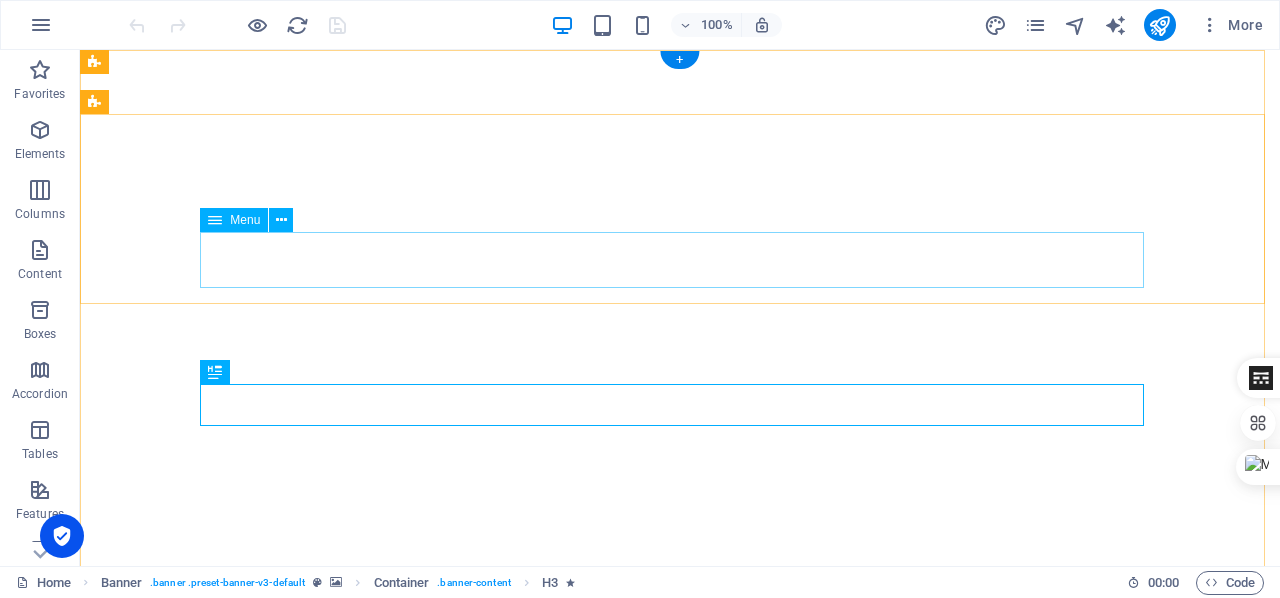 scroll, scrollTop: 0, scrollLeft: 0, axis: both 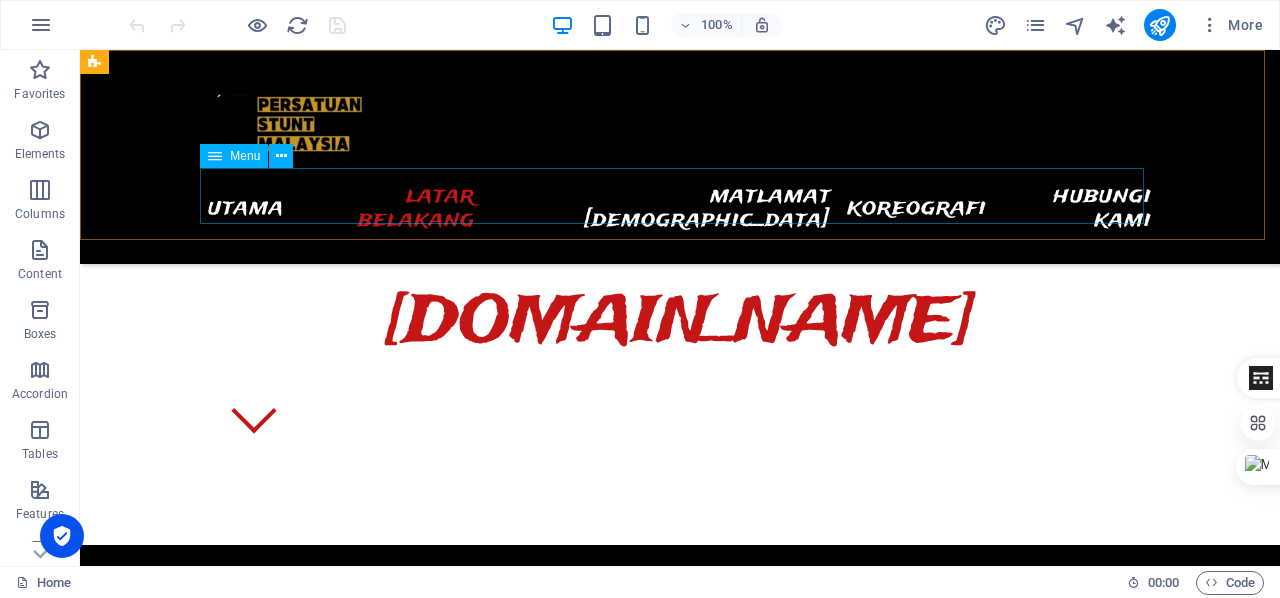 click on "UTAMA LATAR BELAKANG MATLAMAT KAMI  KOREOGRAFI HUBUNGI KAMI" at bounding box center (680, 208) 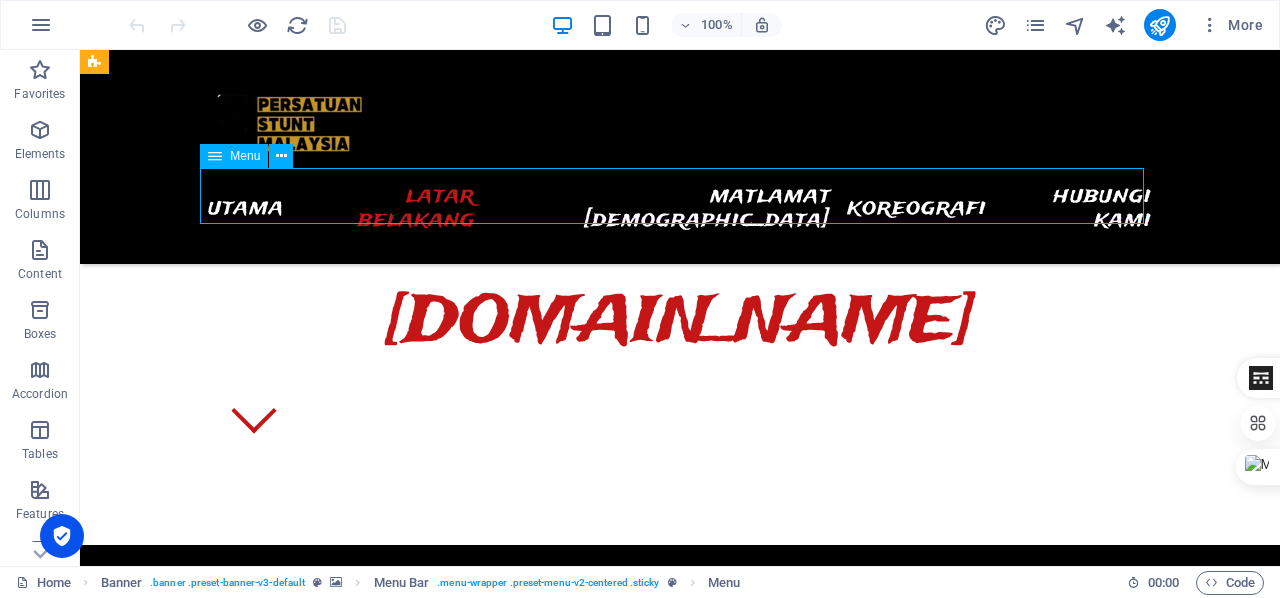 click on "UTAMA LATAR BELAKANG MATLAMAT KAMI  KOREOGRAFI HUBUNGI KAMI" at bounding box center [680, 208] 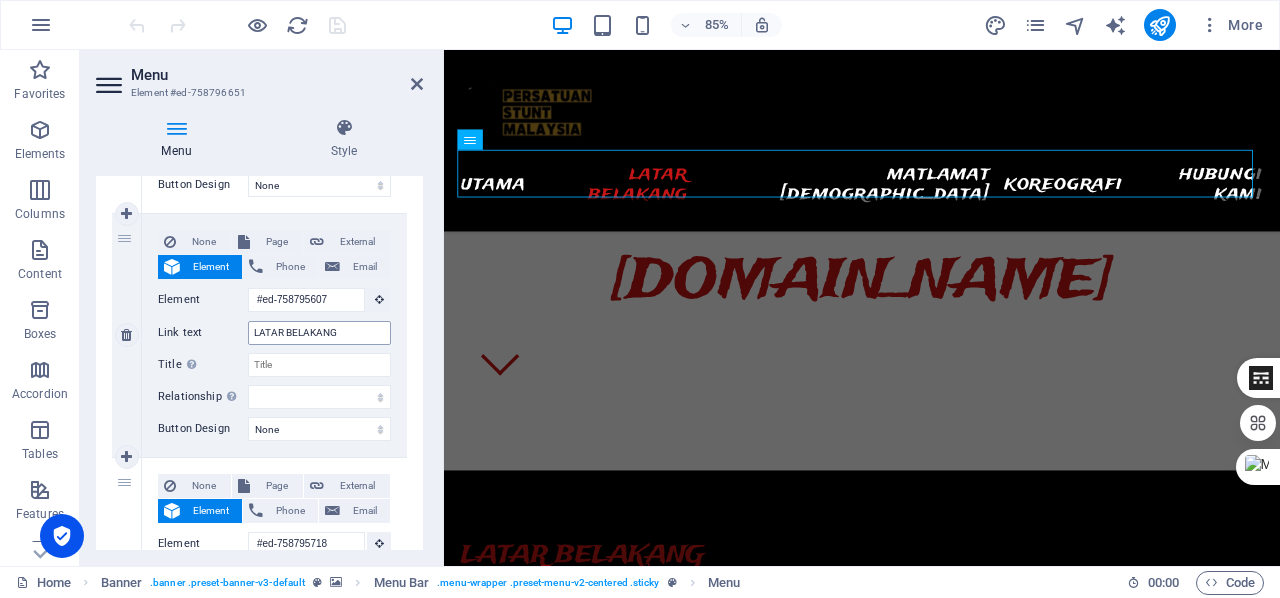 scroll, scrollTop: 428, scrollLeft: 0, axis: vertical 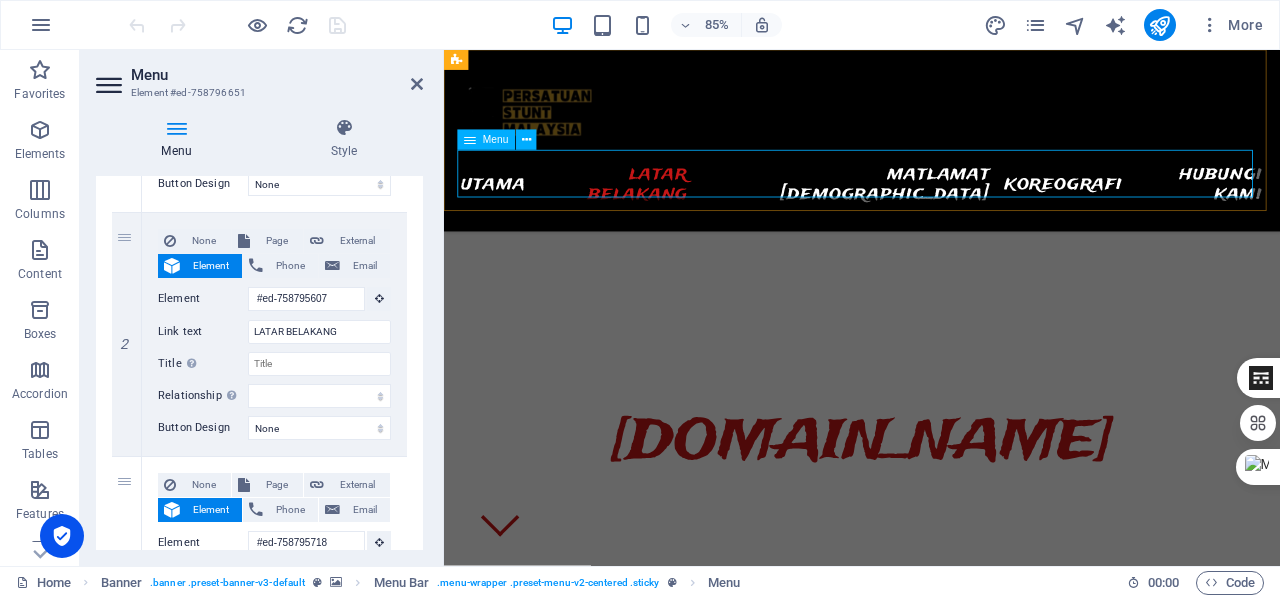 click on "UTAMA LATAR BELAKANG MATLAMAT KAMI  KOREOGRAFI HUBUNGI KAMI" at bounding box center [936, 208] 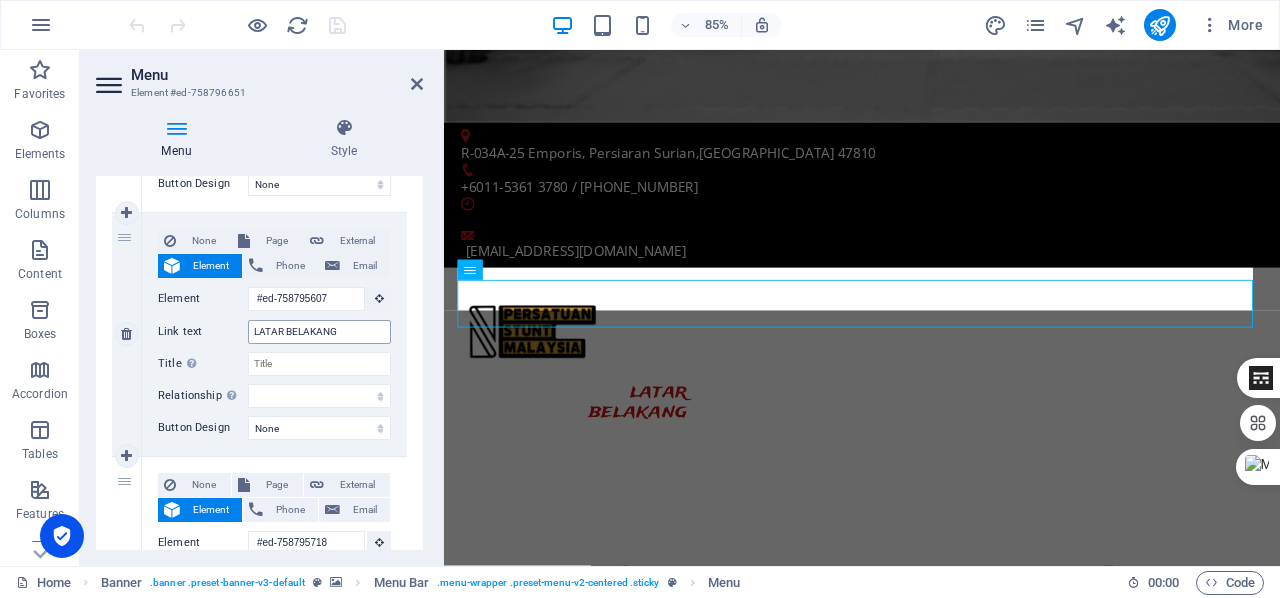 scroll, scrollTop: 712, scrollLeft: 0, axis: vertical 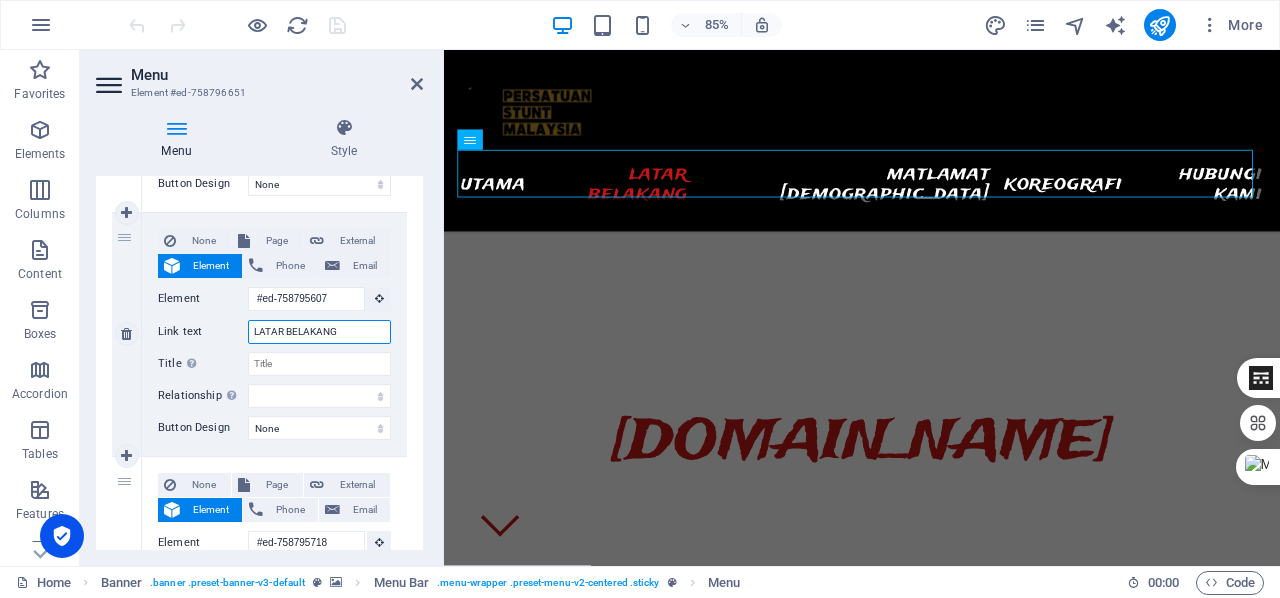 click on "LATAR BELAKANG" at bounding box center [319, 332] 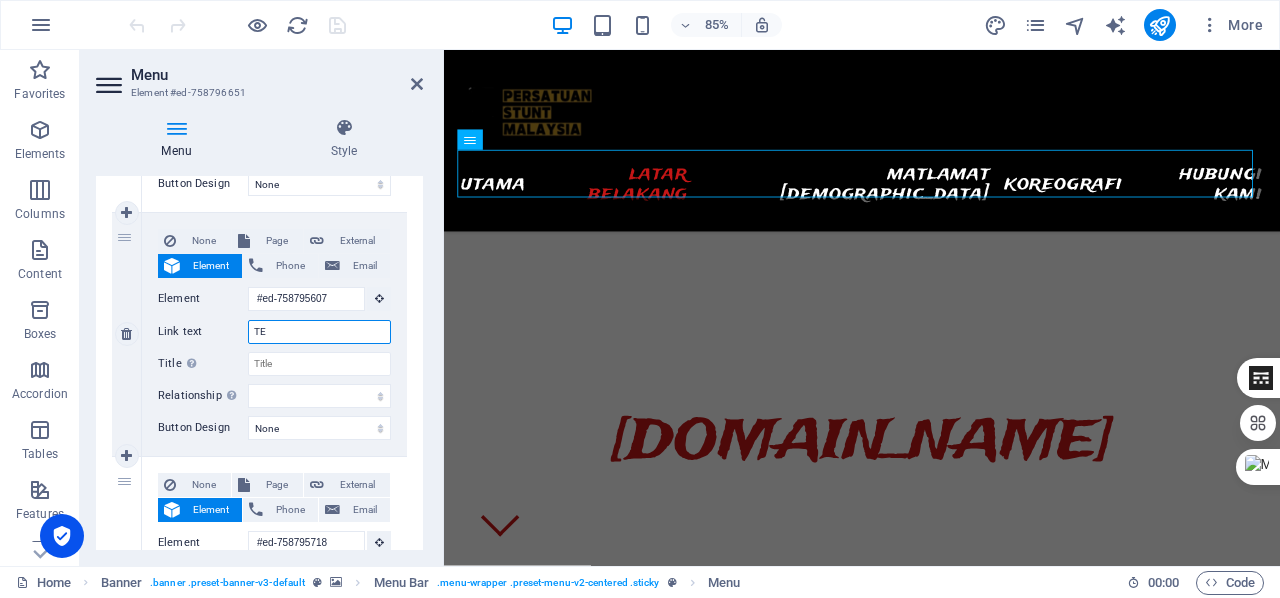 type on "TEN" 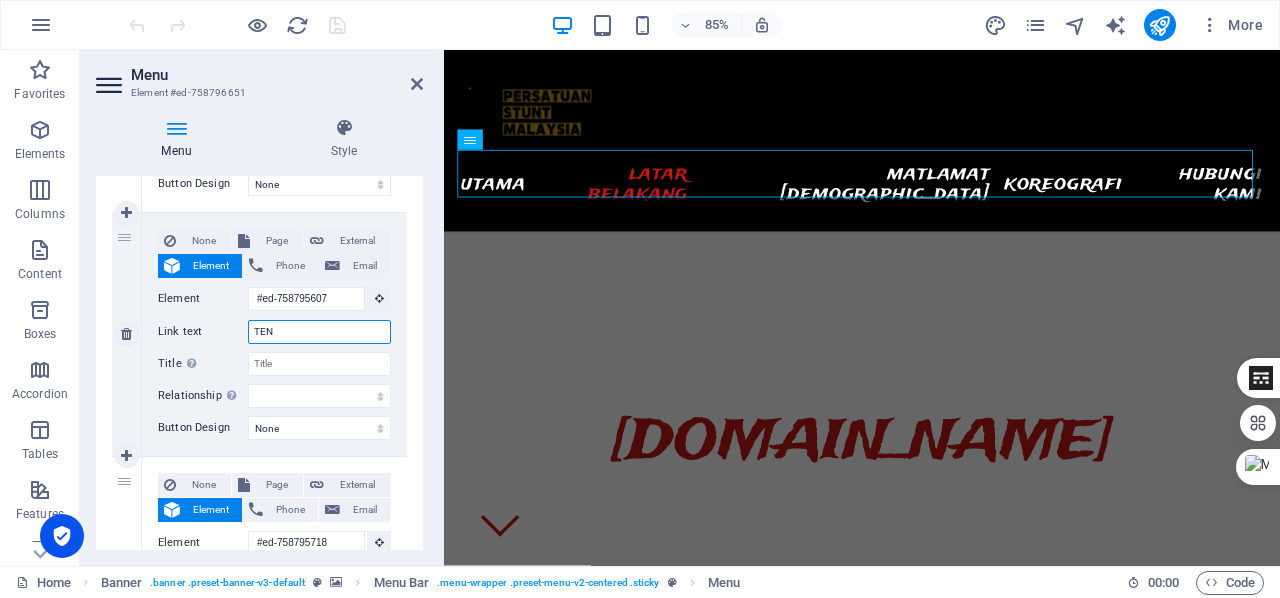 select 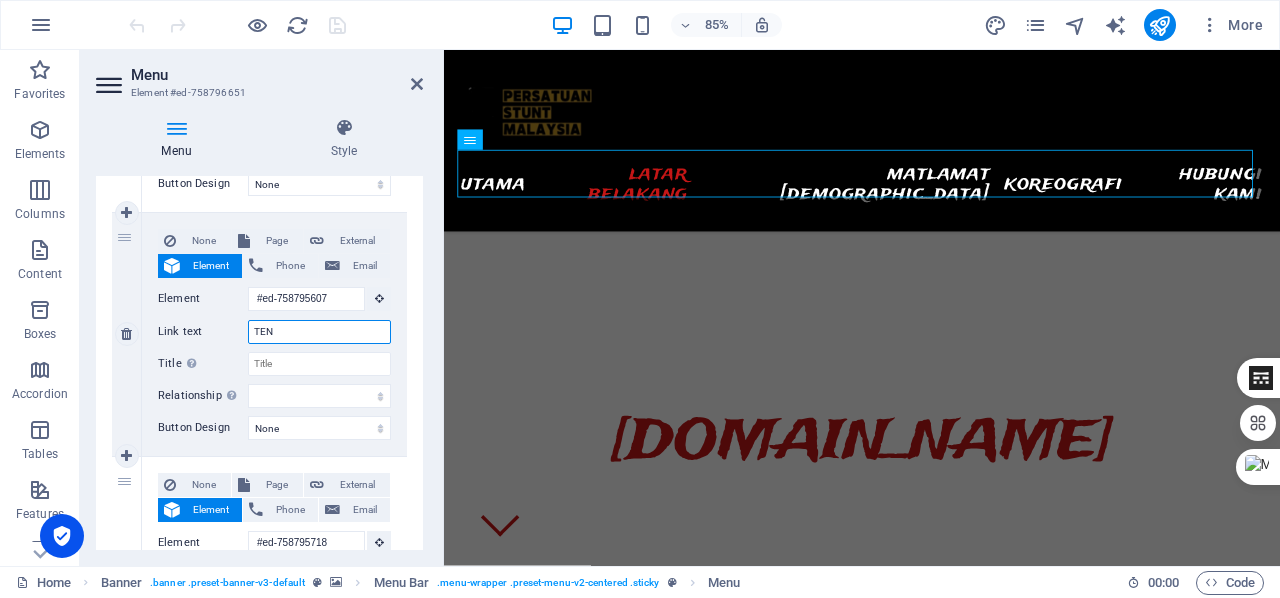 scroll, scrollTop: 675, scrollLeft: 0, axis: vertical 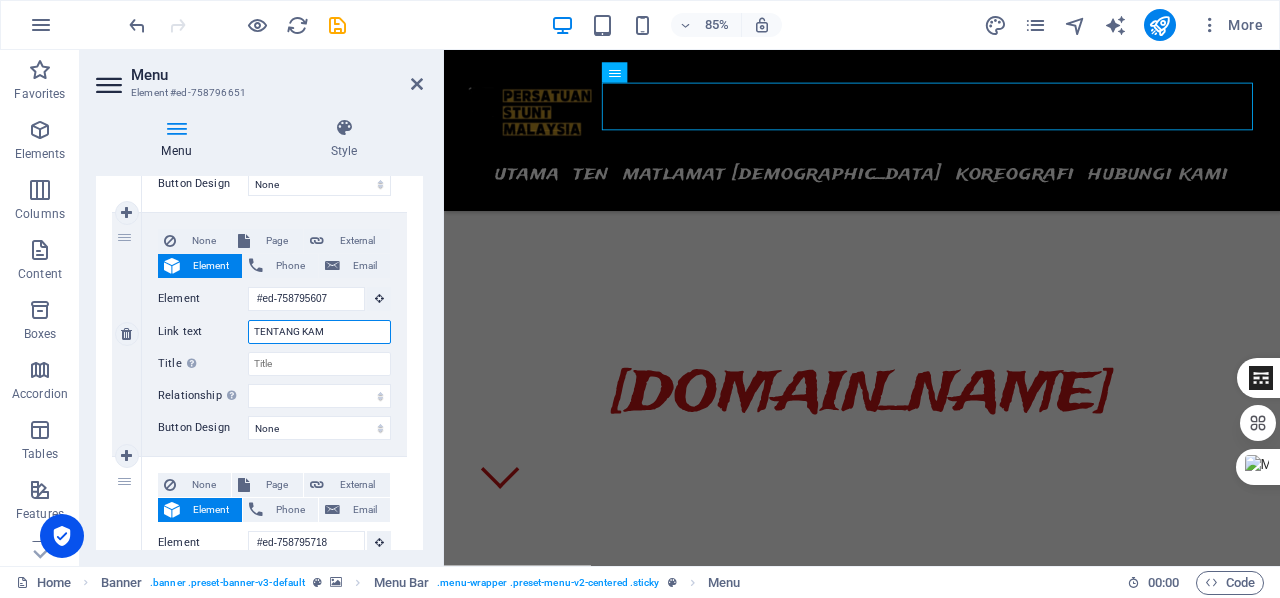 type on "TENTANG [DEMOGRAPHIC_DATA]" 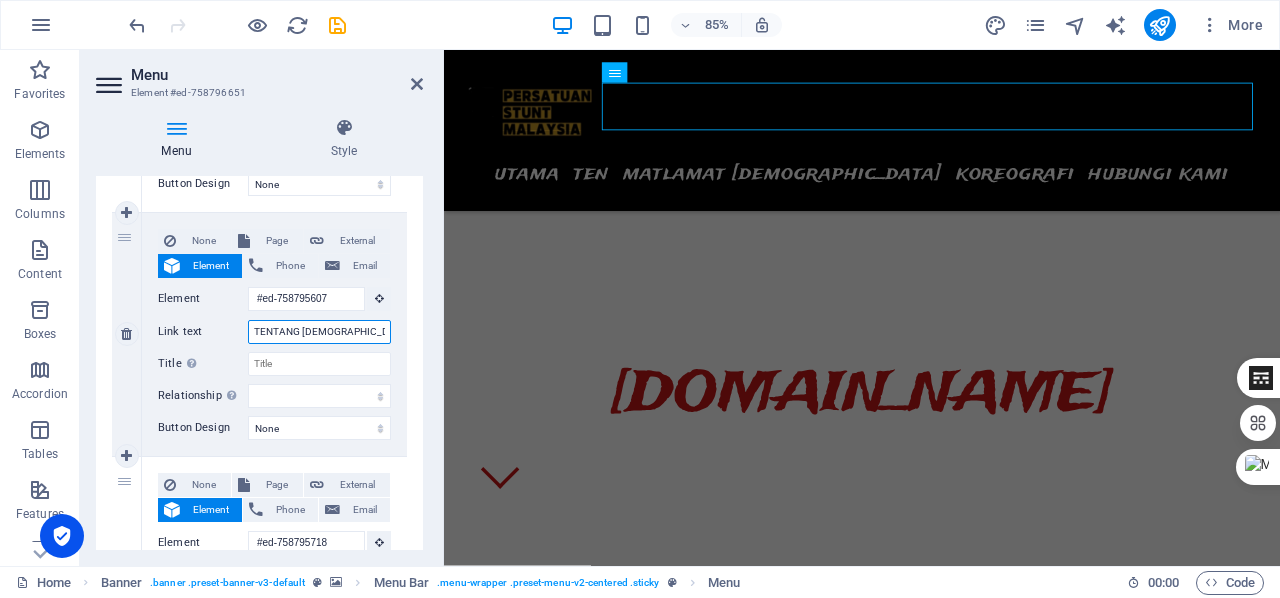 select 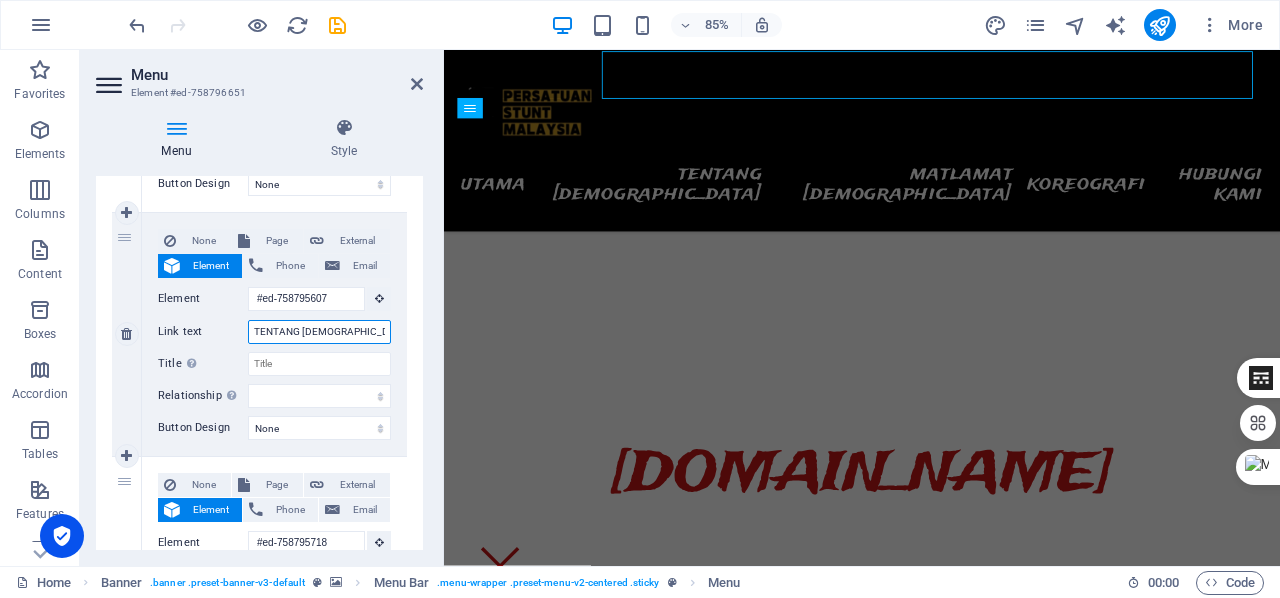 scroll, scrollTop: 606, scrollLeft: 0, axis: vertical 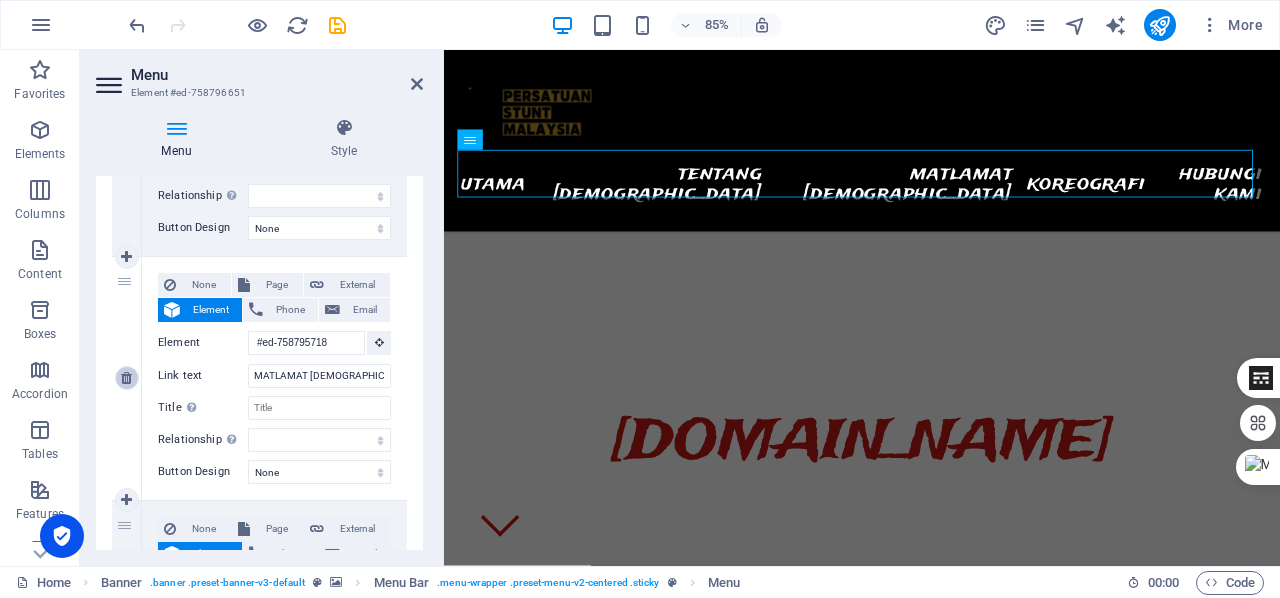 type on "TENTANG [DEMOGRAPHIC_DATA]" 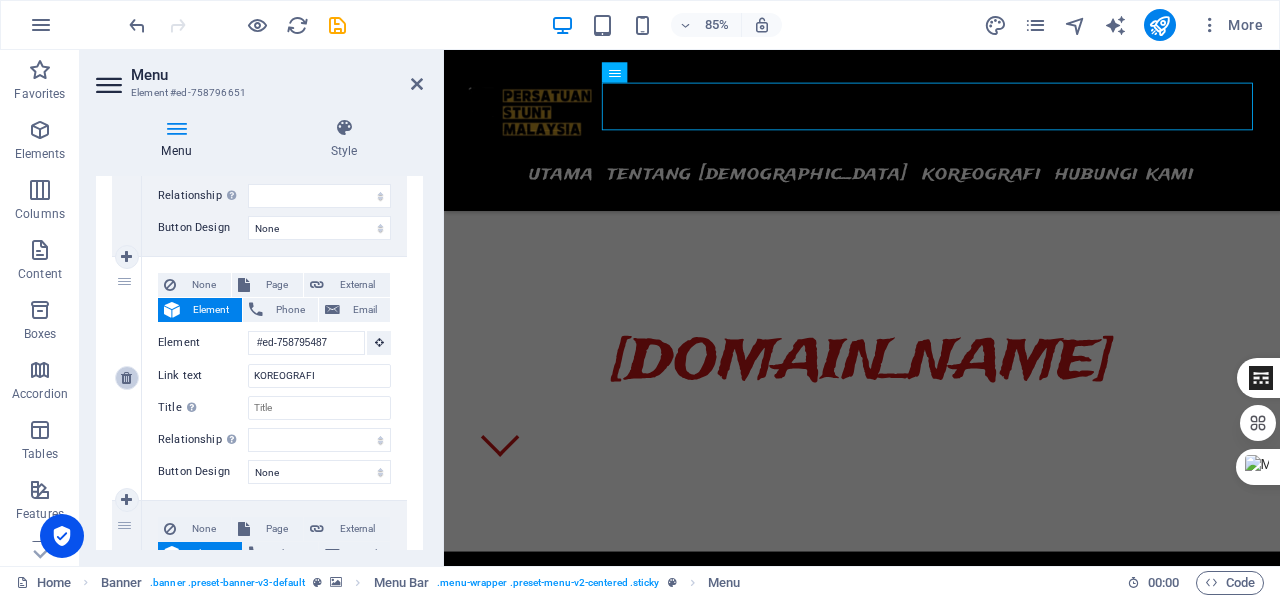 scroll, scrollTop: 675, scrollLeft: 0, axis: vertical 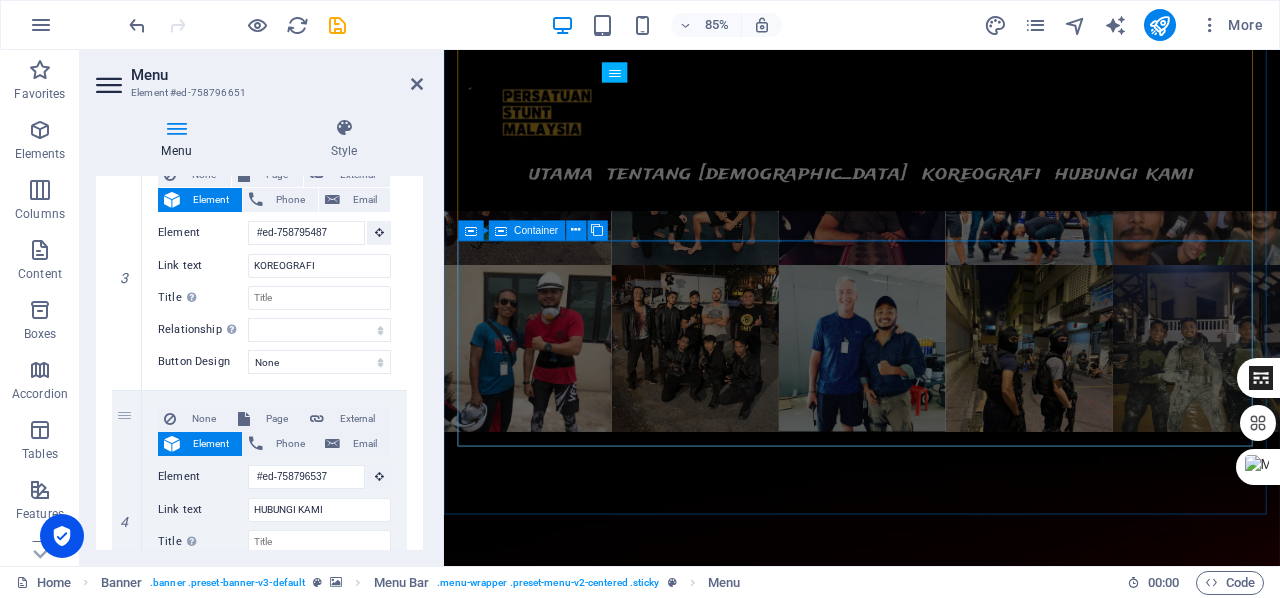 click on "2024-Magic rompak   2024-Bloodbrother   2024-Gayong   2025-Breakout brother [DEMOGRAPHIC_DATA]" at bounding box center [936, 6641] 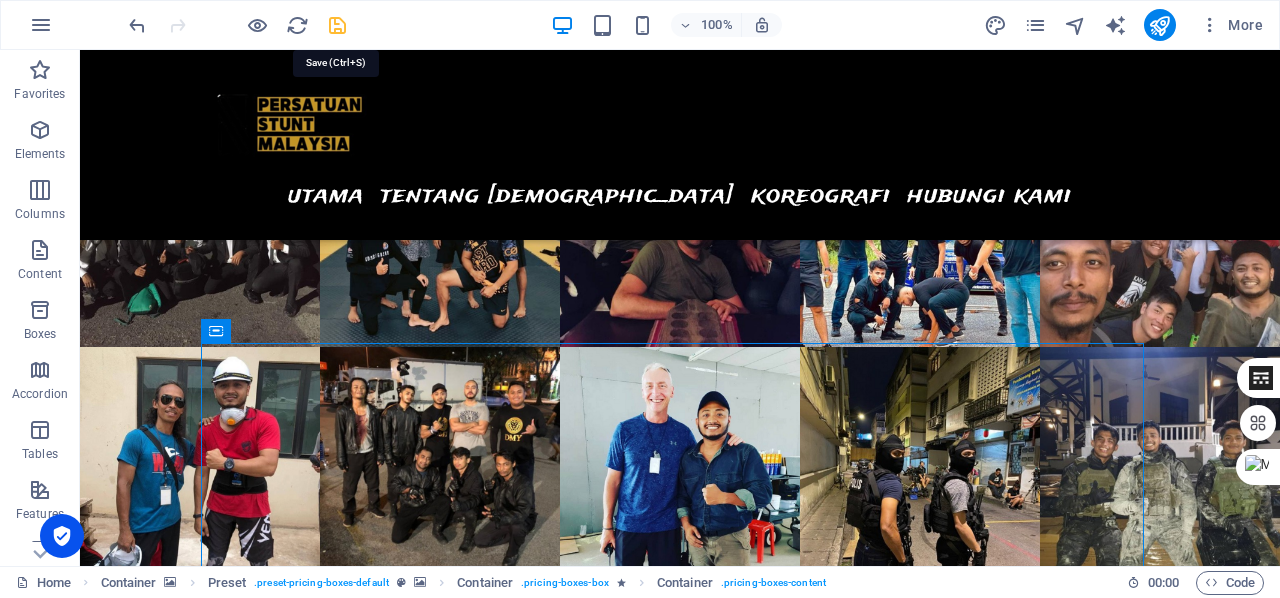 click at bounding box center (337, 25) 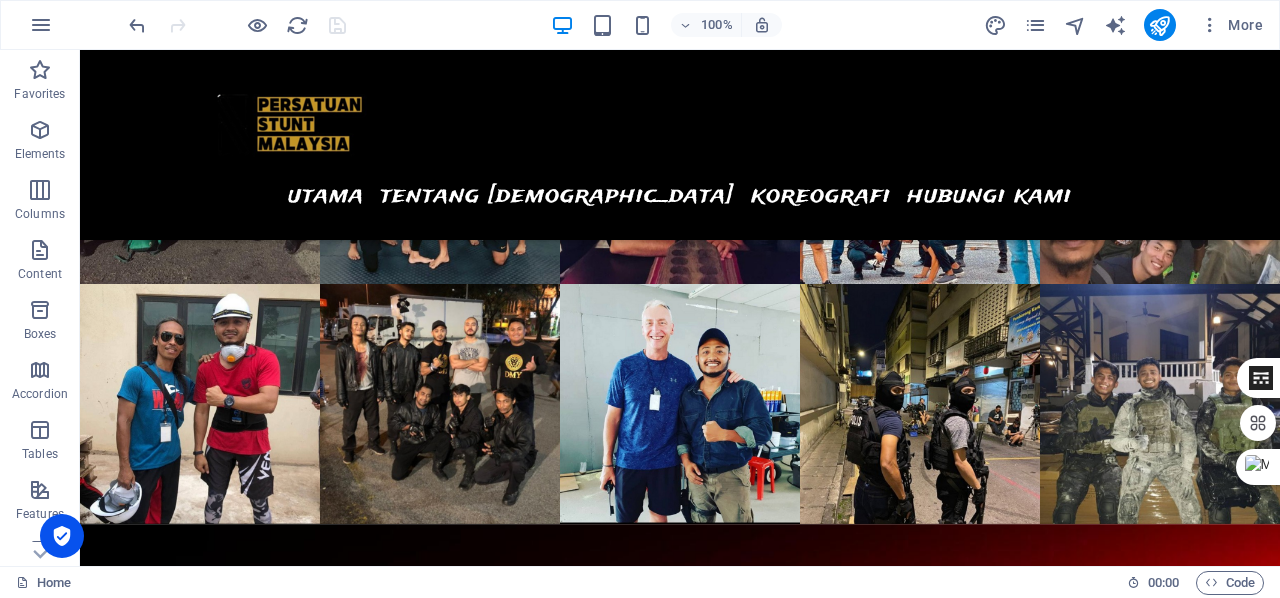 click at bounding box center (680, 3470) 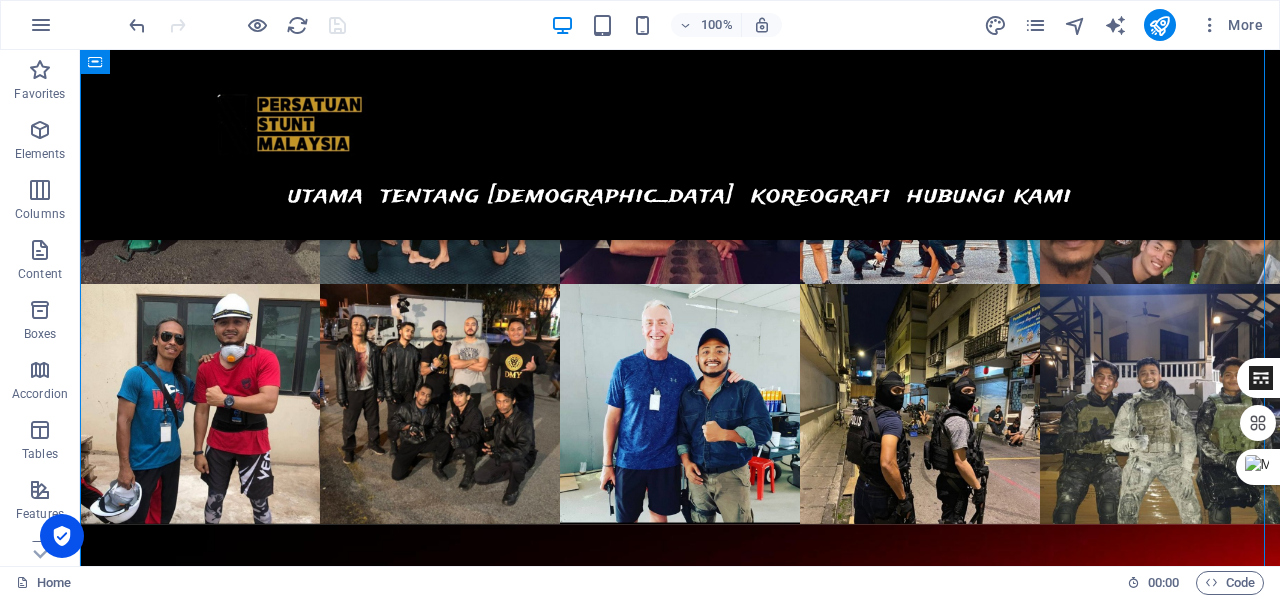 click at bounding box center (680, 3470) 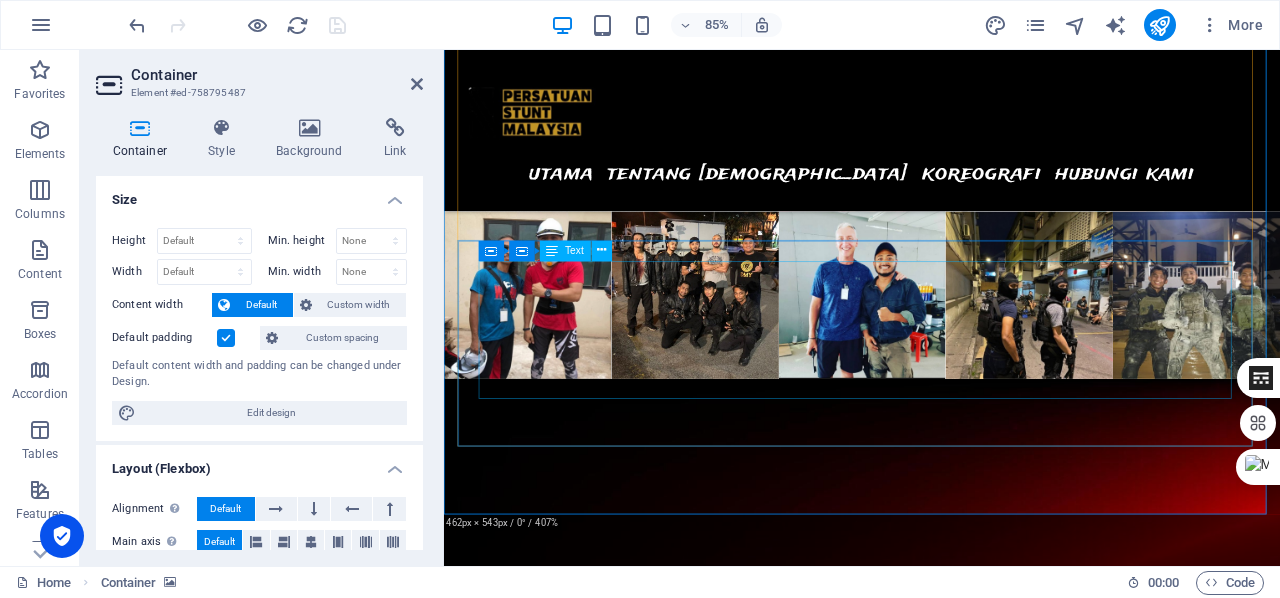 click on "2024-Magic rompak   2024-Bloodbrother   2024-Gayong   2025-Breakout brother [DEMOGRAPHIC_DATA]" at bounding box center (936, 6562) 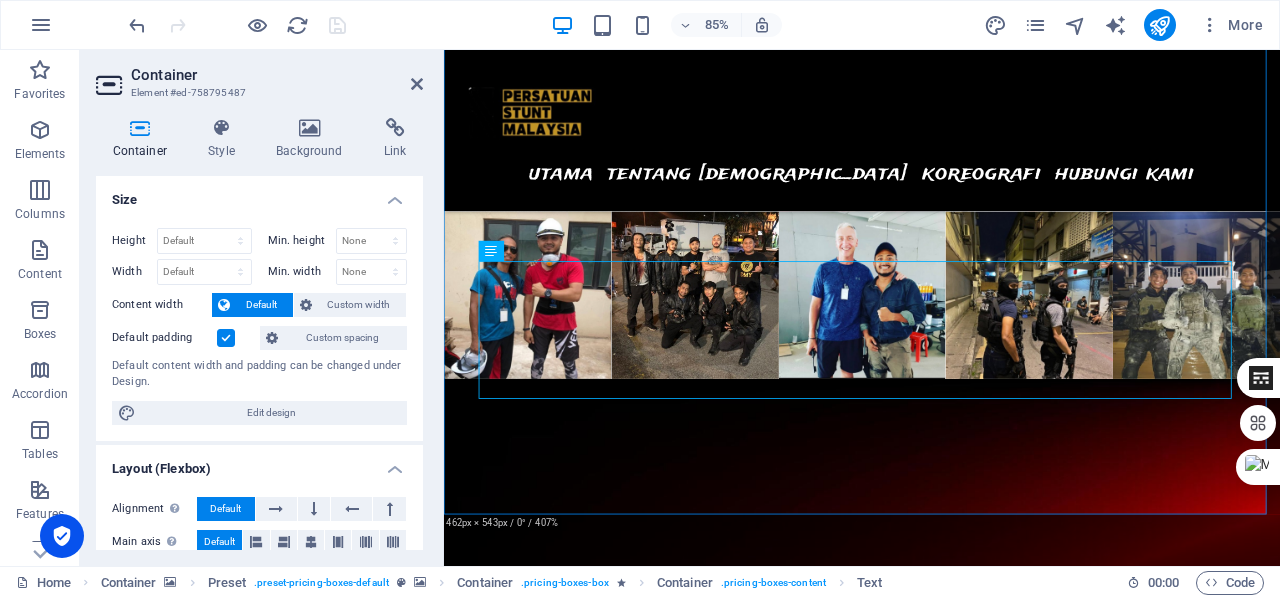 click at bounding box center (936, 3383) 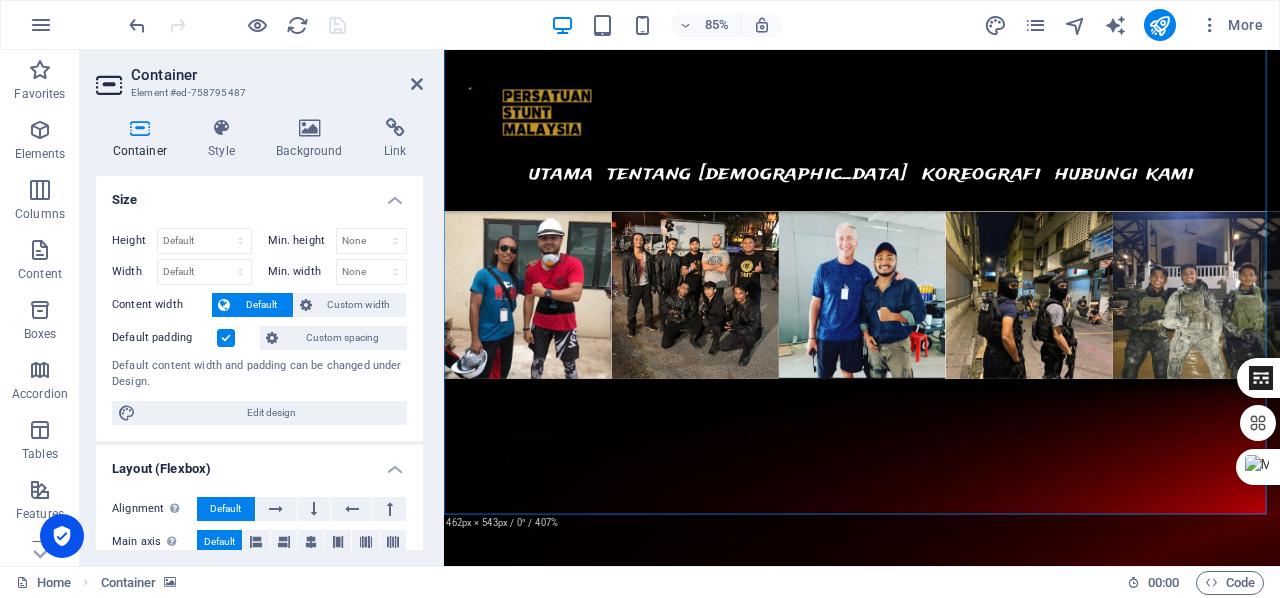click at bounding box center (936, 3383) 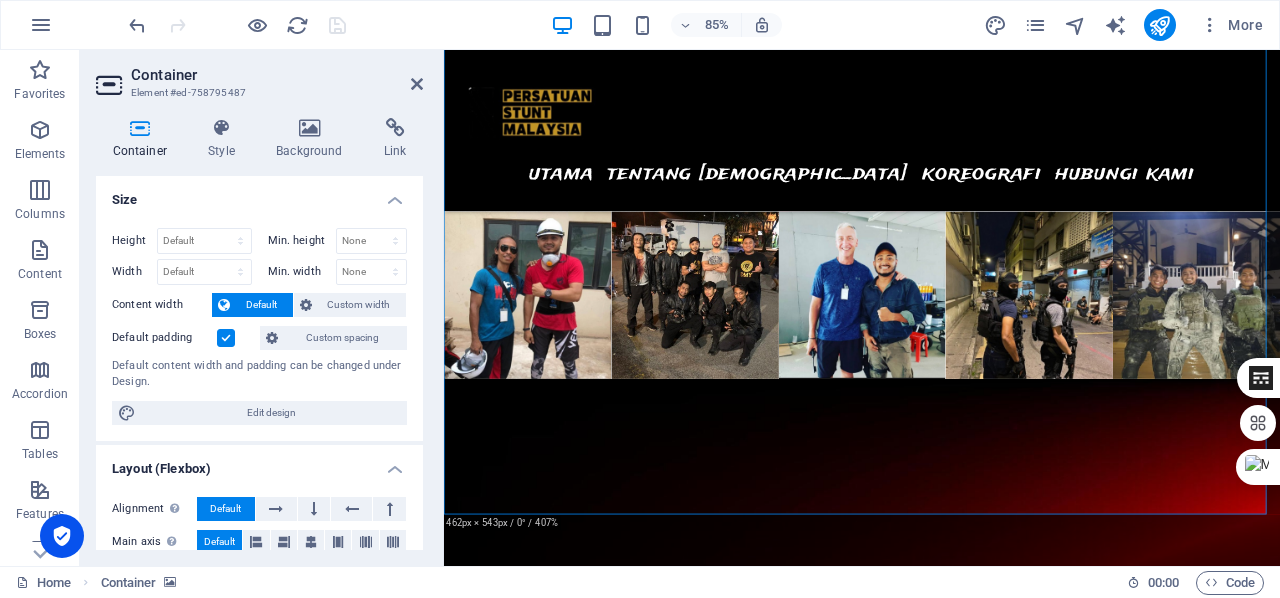 drag, startPoint x: 448, startPoint y: 390, endPoint x: 277, endPoint y: 168, distance: 280.2231 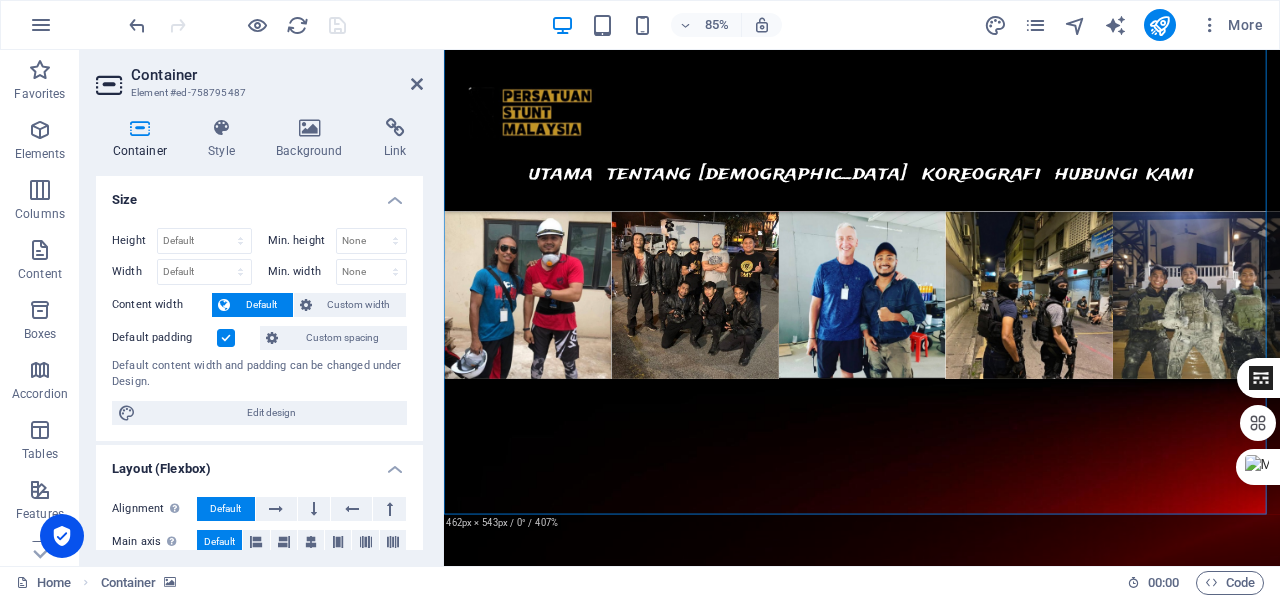 click on "Skip to main content
R-034A-25 Emporis, Persiaran Surian ,  [GEOGRAPHIC_DATA]   47810 +6011-5361 3780 / [PHONE_NUMBER]   [EMAIL_ADDRESS][DOMAIN_NAME] UTAMA TENTANG KAMI  KOREOGRAFI HUBUNGI KAMI The fitness revolution in  Petaling Jaya [DOMAIN_NAME] LATAR BELAKANG Pertubuhan Stunt Malaysia ditubuhkan sebagai wadah rasmi untuk menghimpunkan para penggiat aksi lagak ngeri di seluruh negara, dengan tujuan memperkasa profesionalisme, keselamatan, [PERSON_NAME] pengiktirafan industri stunt tempatan. Pertubuhan ini turut berperanan membina jaringan kerjasama, menyediakan latihan berkualiti, serta memartabatkan kerjaya stunt sebagai satu bidang [PERSON_NAME] sukan [PERSON_NAME] diiktiraf di peringkat nasional [PERSON_NAME] antarabangsa. .fa-secondary{opacity:.4} misi Menjadikan Pertubahan Stunt Malaysia sebagai salah satu hub tumpuan bagi industri lagak ngeri tempatan mahupun luar negara. [PERSON_NAME] [PERSON_NAME] mengembangkan harmonisasi antara ahli pertubuhan. visi MATLAMAT KAMI SIJIL PENDAFTARAN PENGALAMAN KOREOGRAFI 2016 KL Vampire" at bounding box center [936, 2123] 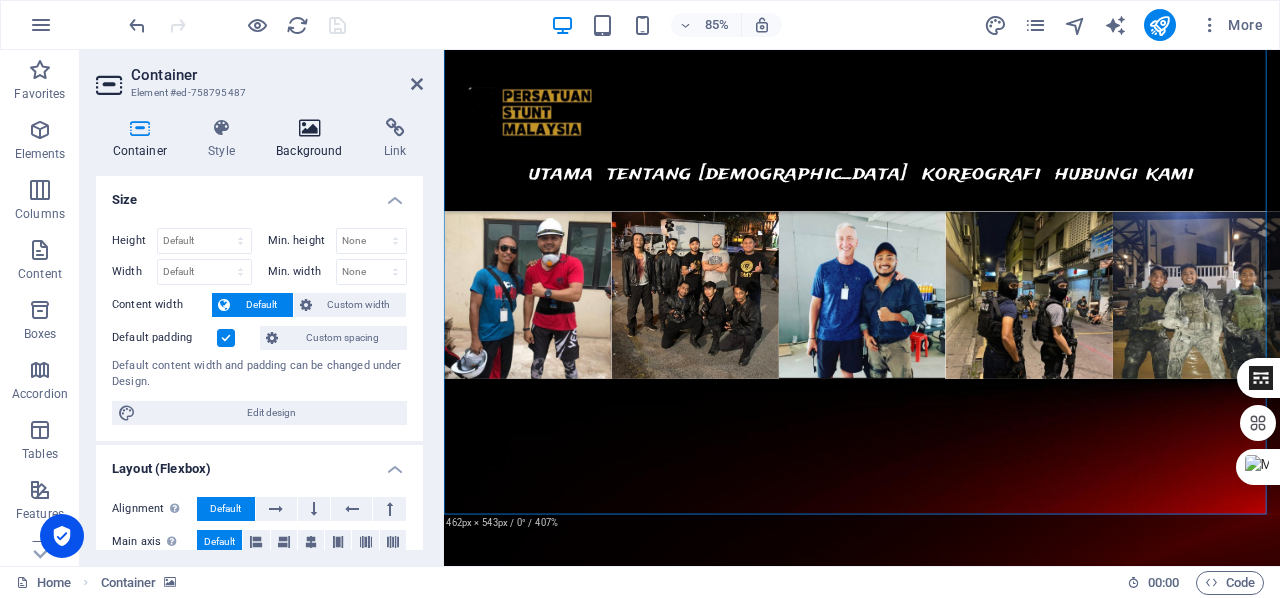 click on "Background" at bounding box center [314, 139] 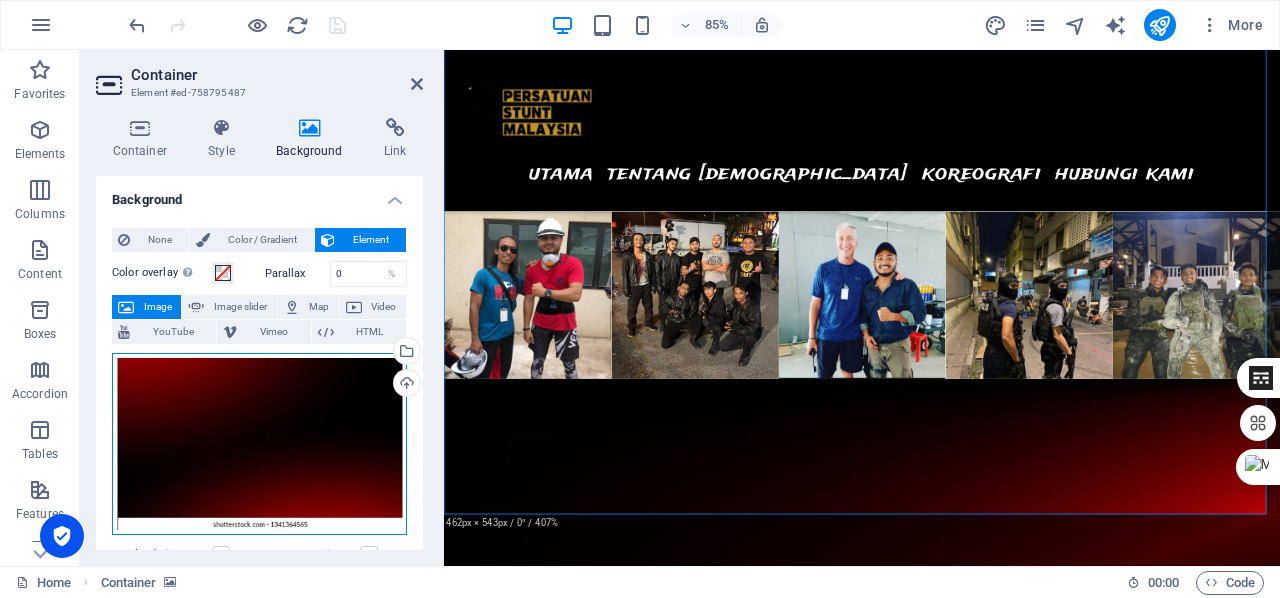 click on "Drag files here, click to choose files or select files from Files or our free stock photos & videos" at bounding box center (259, 444) 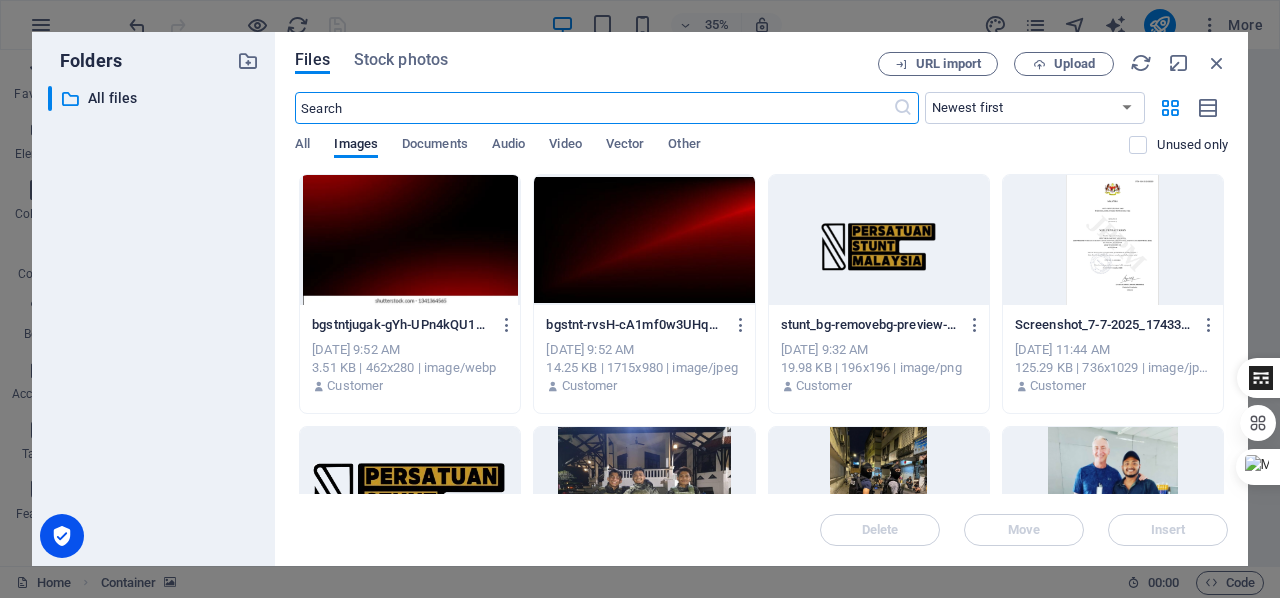 scroll, scrollTop: 5236, scrollLeft: 0, axis: vertical 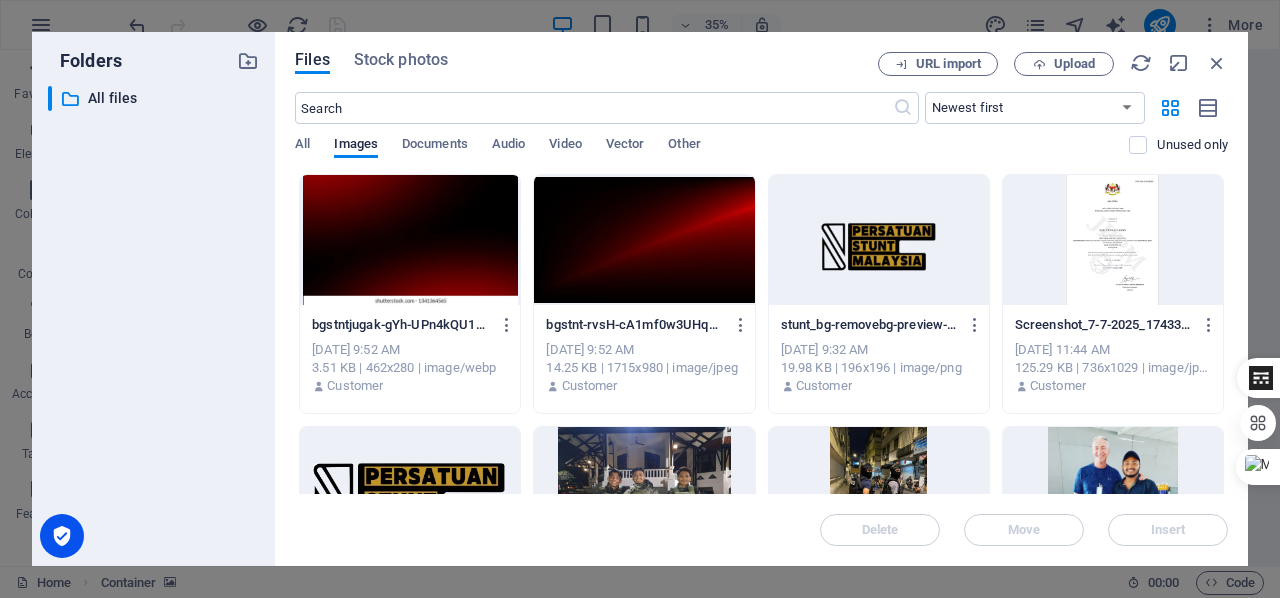 click at bounding box center (644, 240) 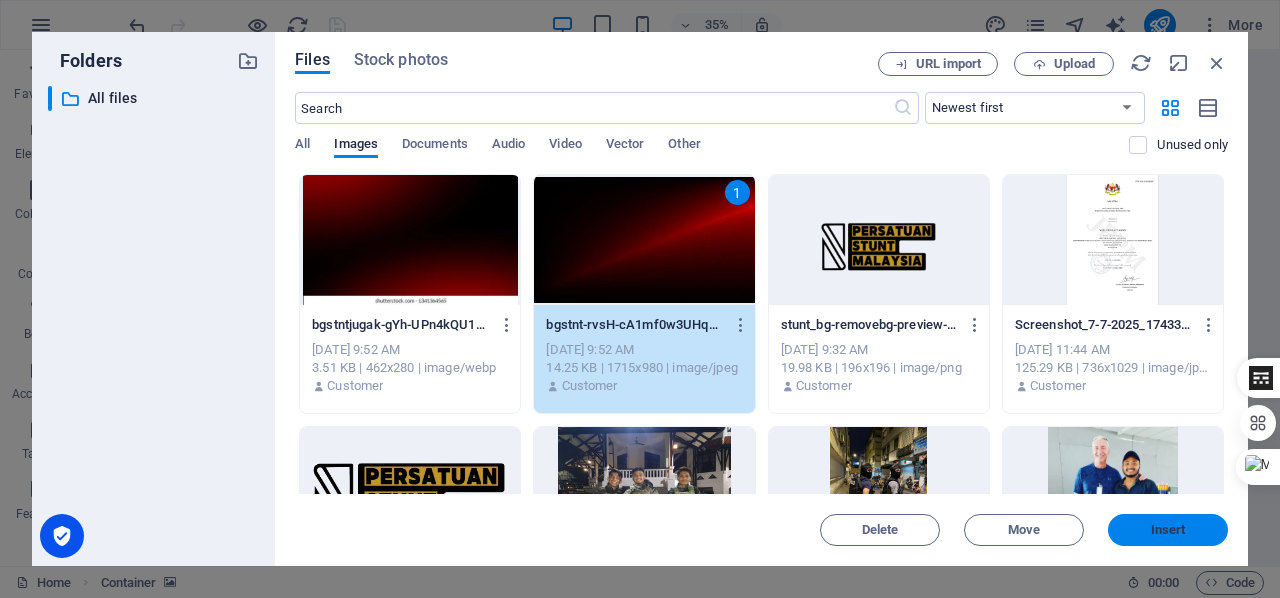 click on "Insert" at bounding box center (1168, 530) 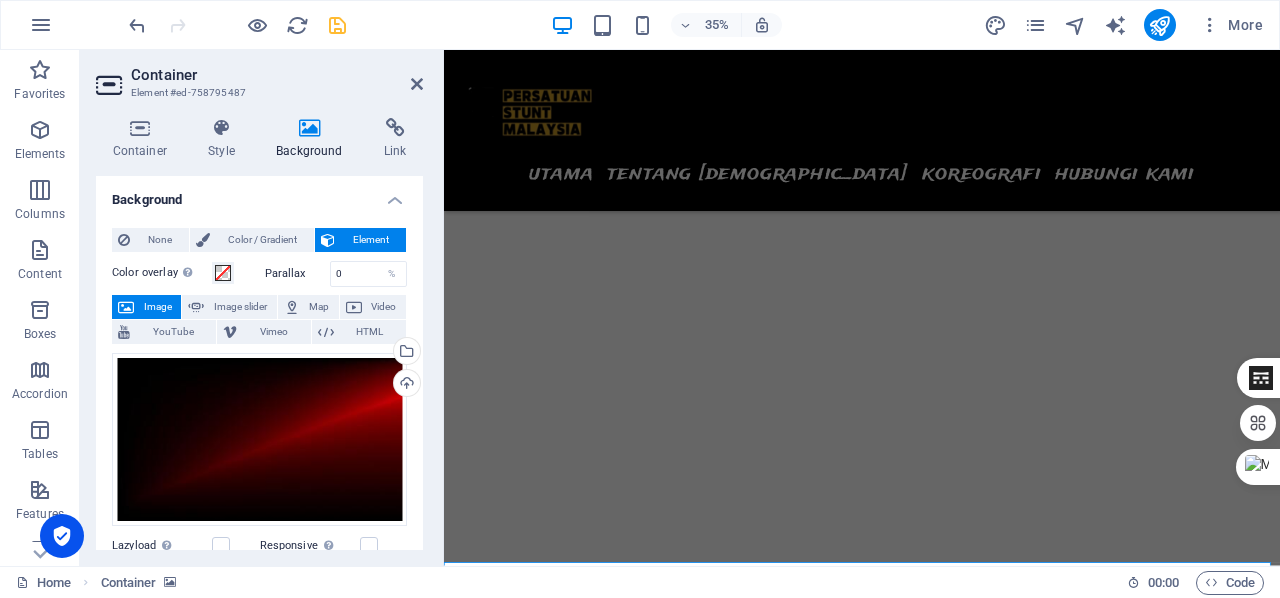 scroll, scrollTop: 4042, scrollLeft: 0, axis: vertical 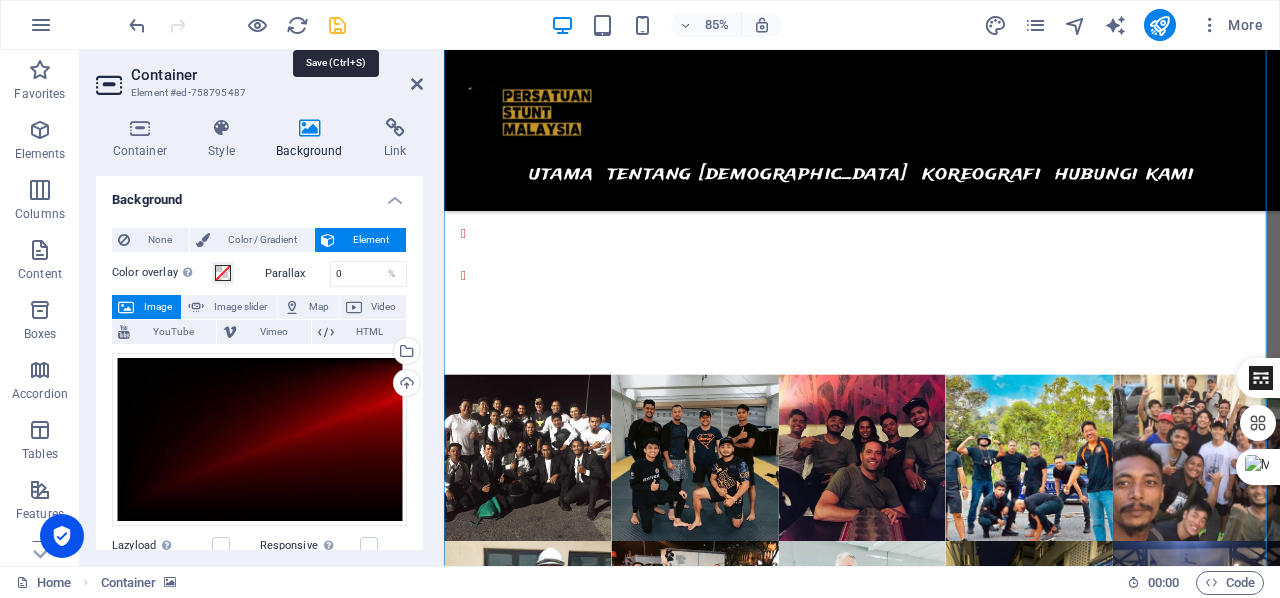 click at bounding box center (337, 25) 